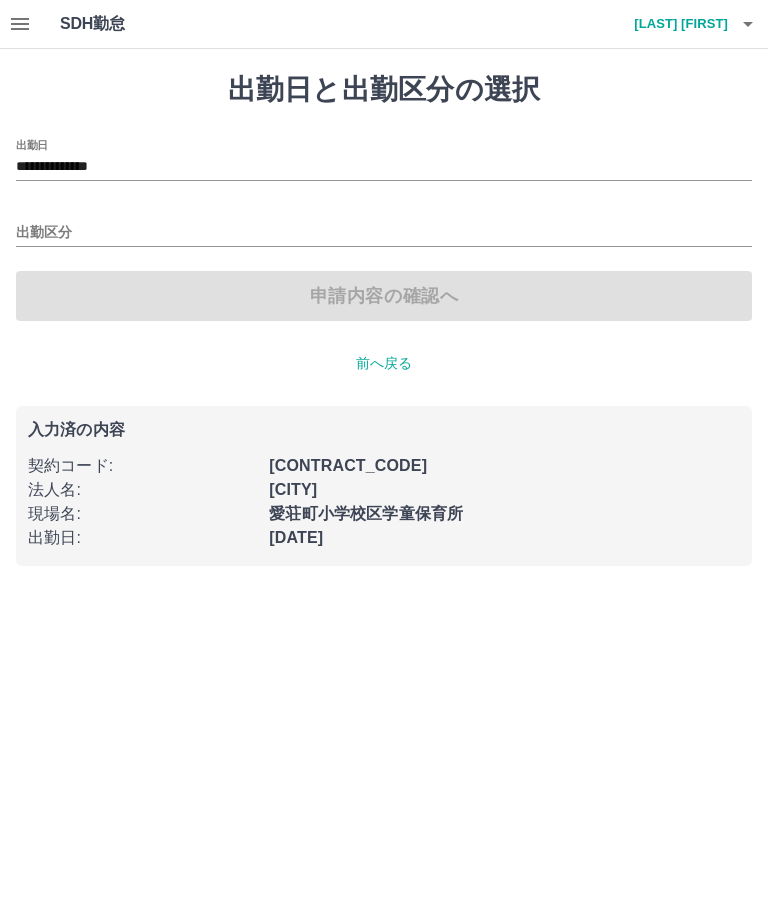 scroll, scrollTop: 0, scrollLeft: 0, axis: both 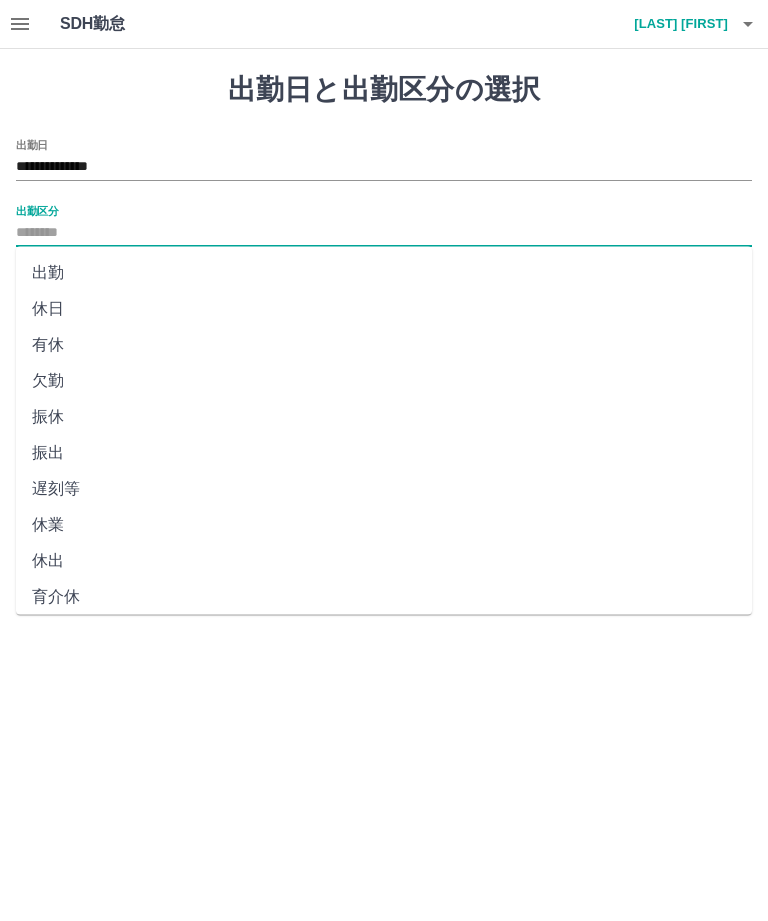 click on "出勤" at bounding box center (384, 273) 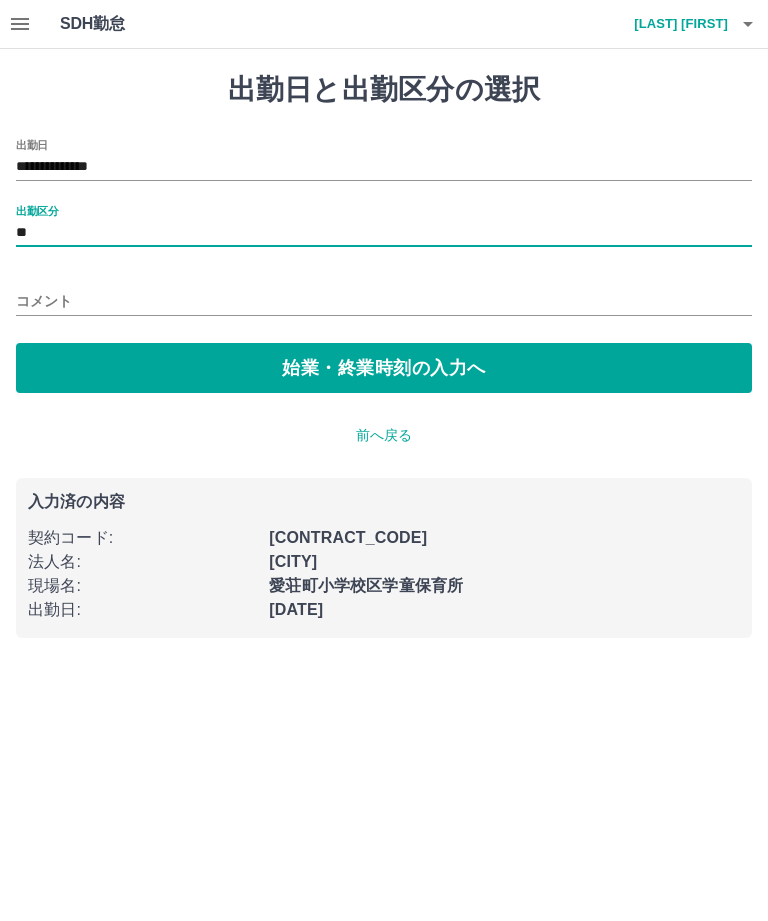 click on "始業・終業時刻の入力へ" at bounding box center [384, 368] 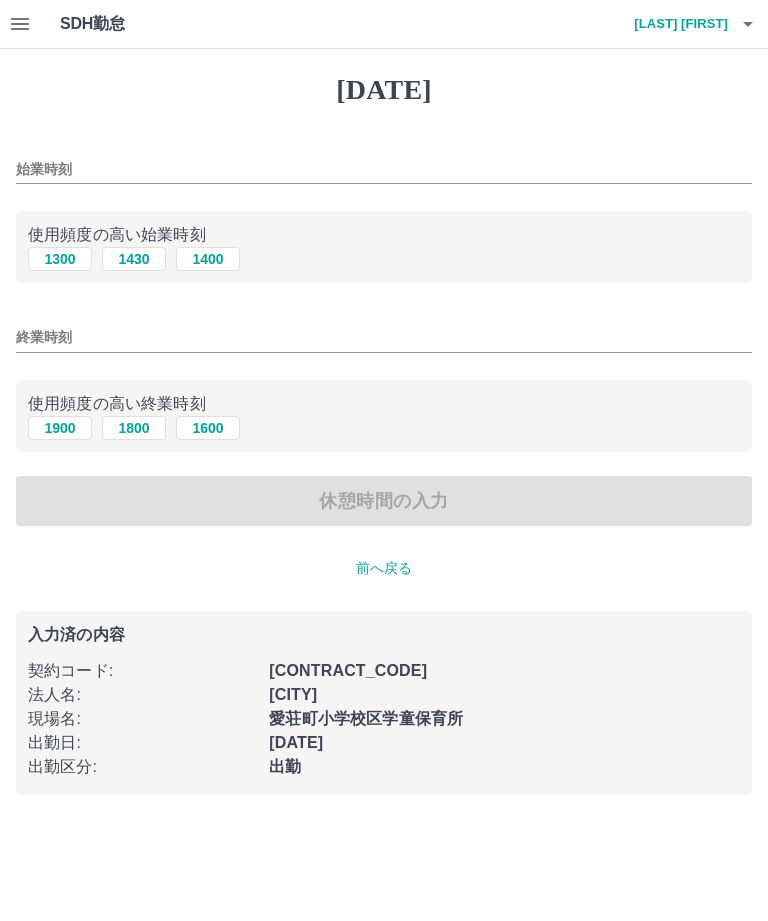 click on "始業時刻" at bounding box center [384, 169] 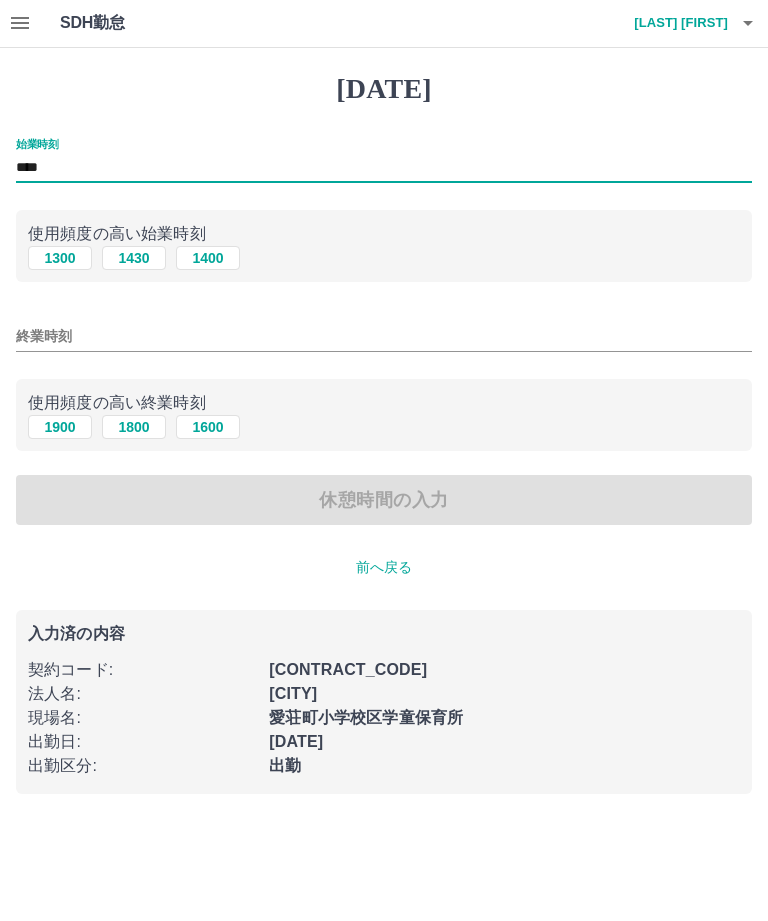 type on "****" 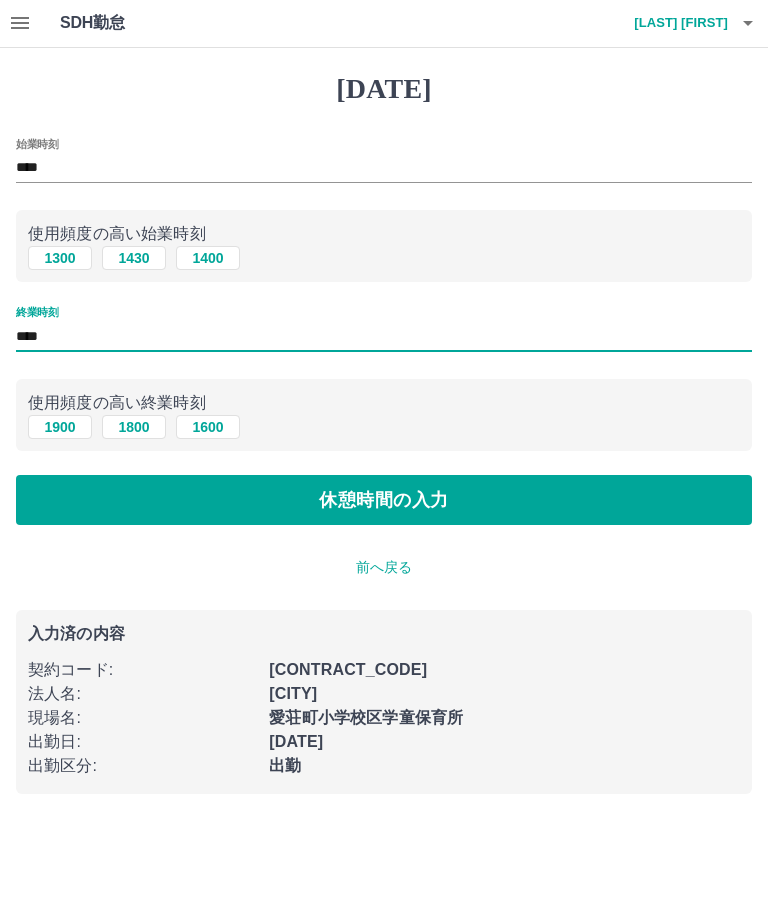 type on "****" 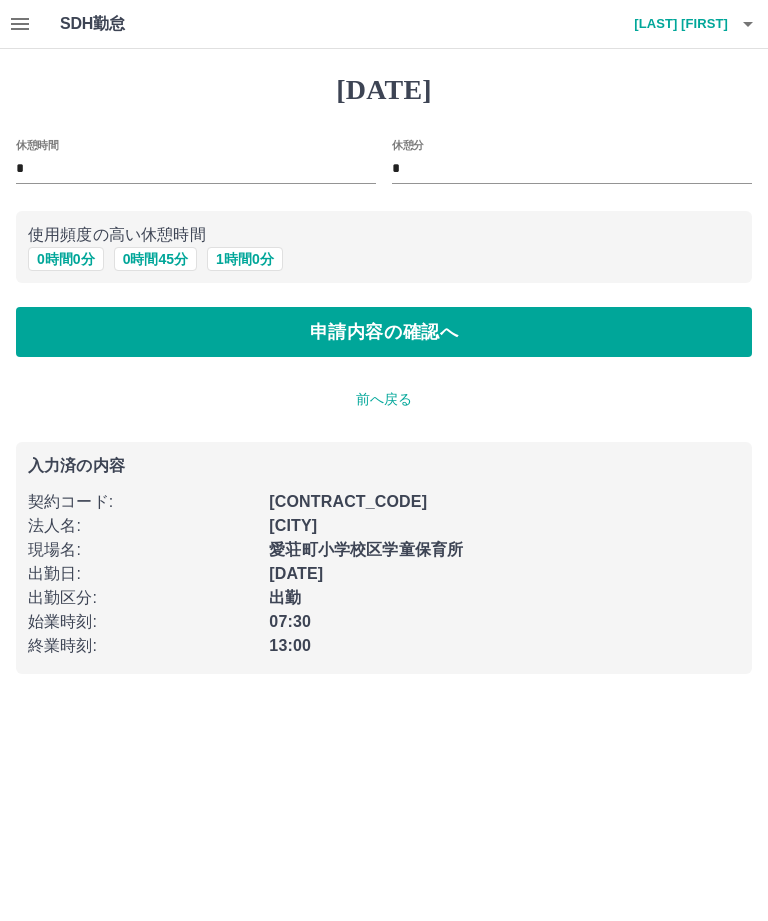 click on "0 時間 0 分" at bounding box center (66, 259) 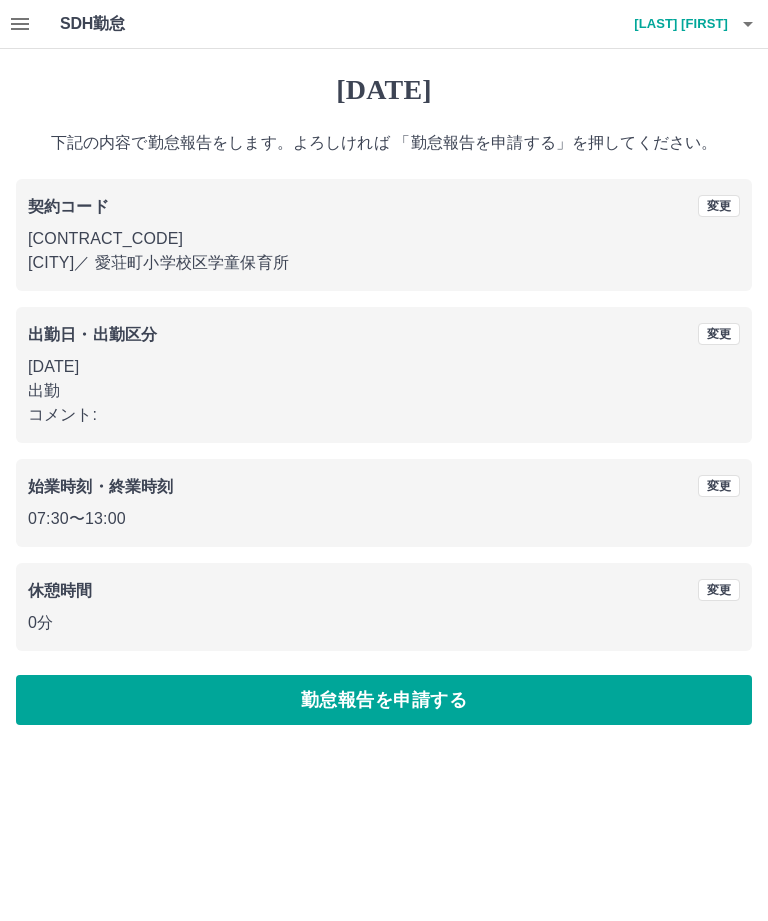 click on "勤怠報告を申請する" at bounding box center [384, 700] 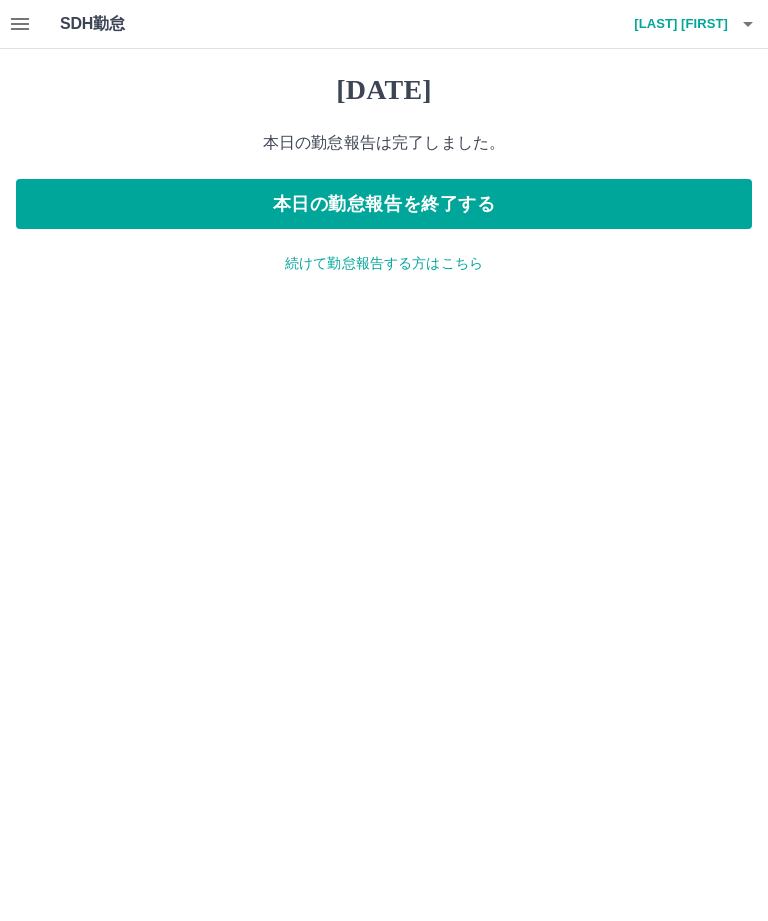 click on "本日の勤怠報告を終了する" at bounding box center [384, 204] 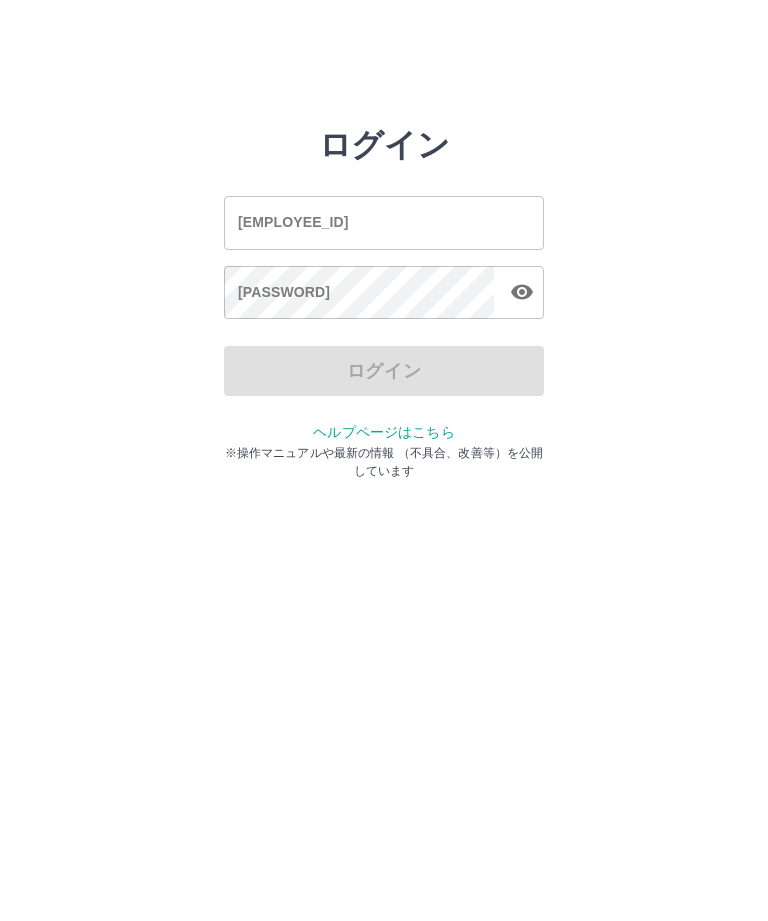 scroll, scrollTop: 0, scrollLeft: 0, axis: both 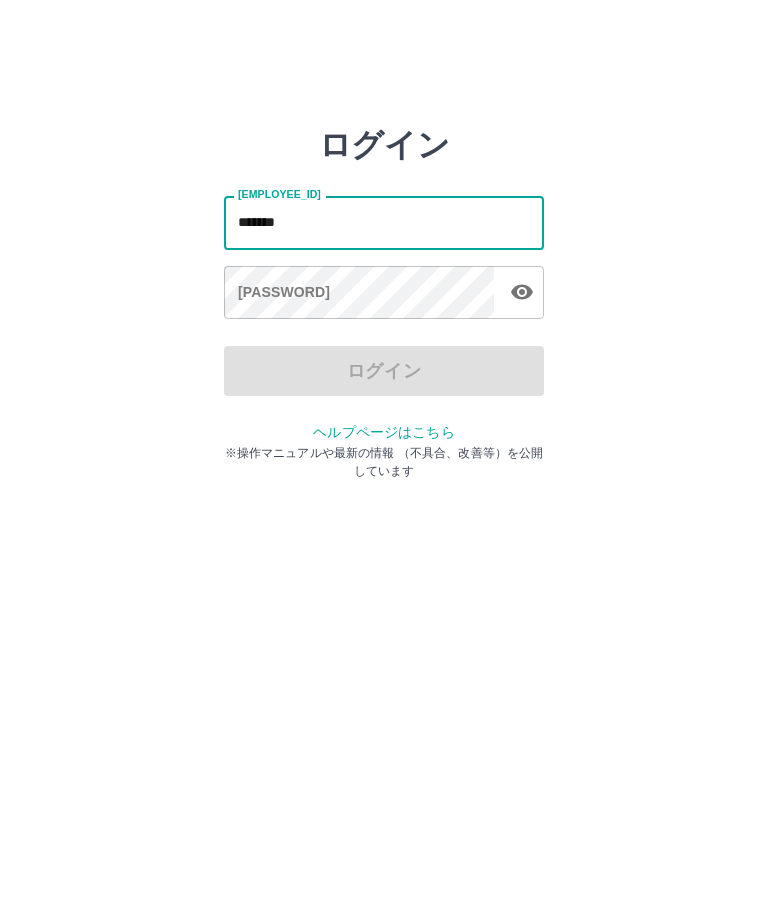 type on "*******" 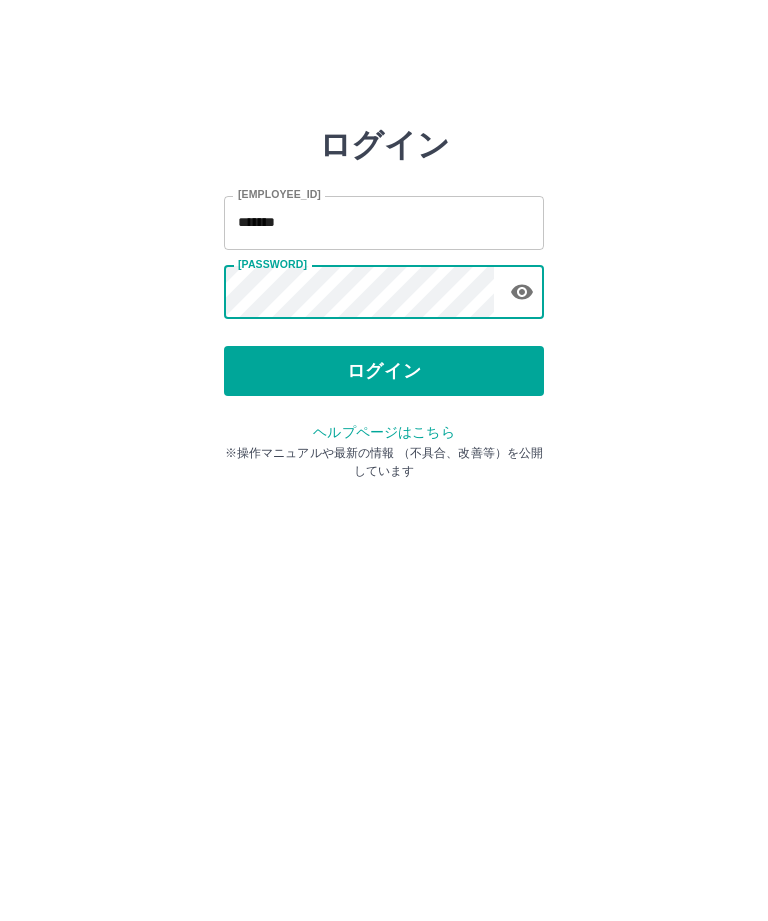 click on "ログイン" at bounding box center [384, 371] 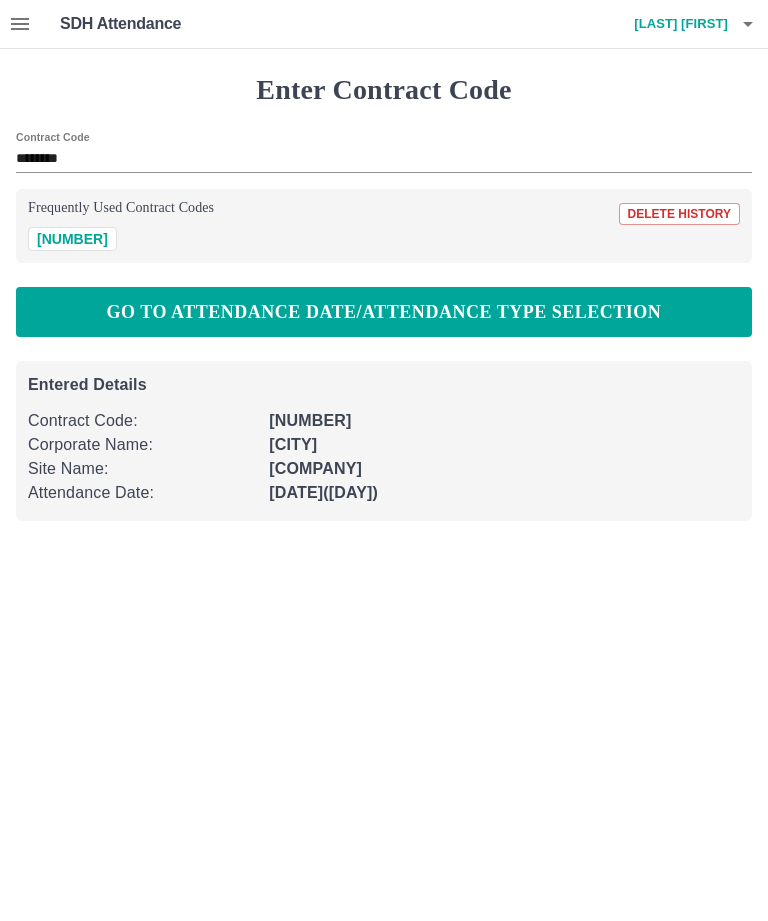 scroll, scrollTop: 0, scrollLeft: 0, axis: both 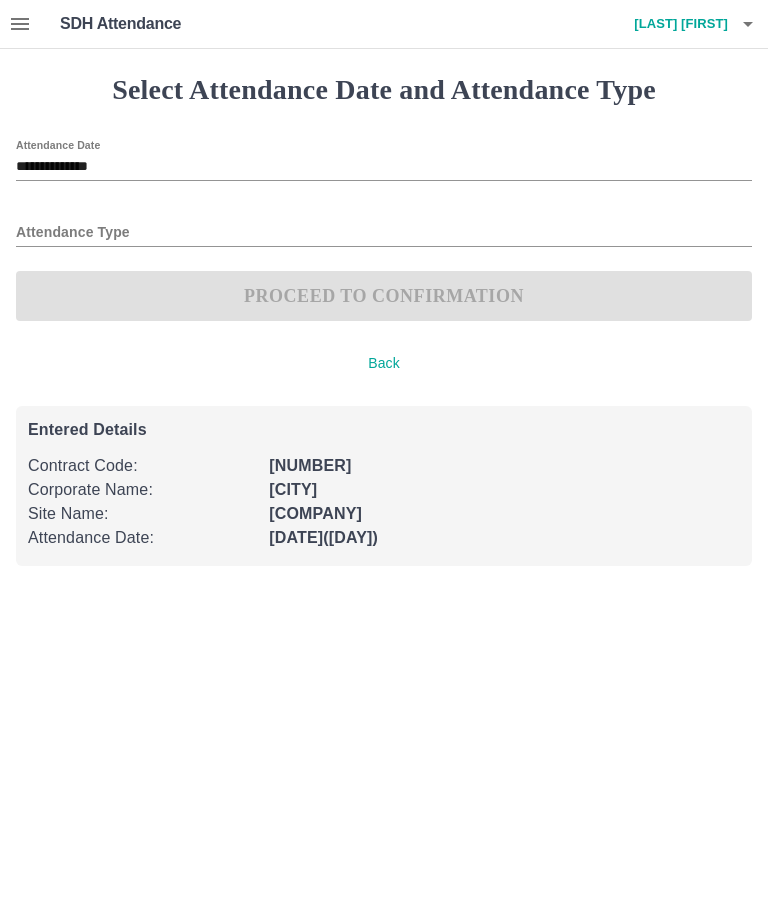 click on "出勤区分" at bounding box center [384, 233] 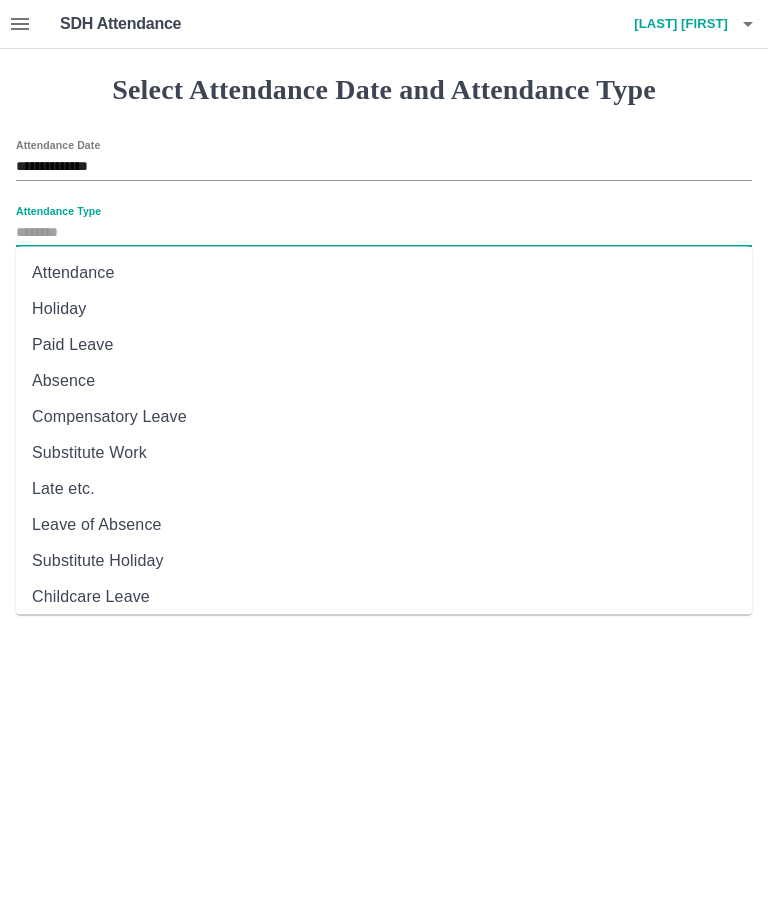click on "出勤" at bounding box center [384, 273] 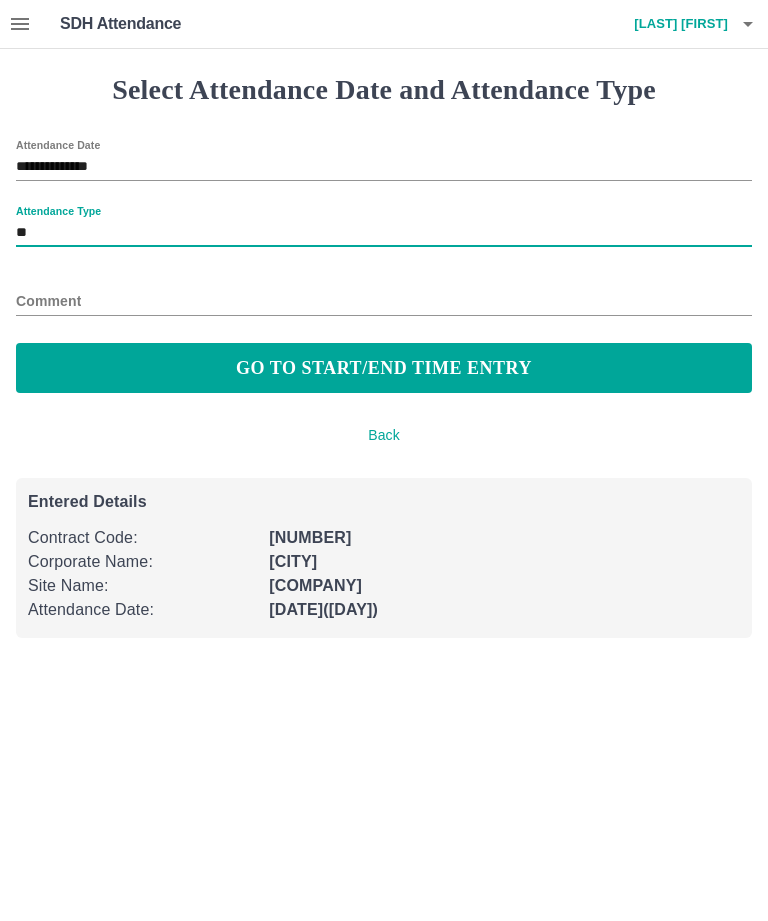 click on "始業・終業時刻の入力へ" at bounding box center [384, 368] 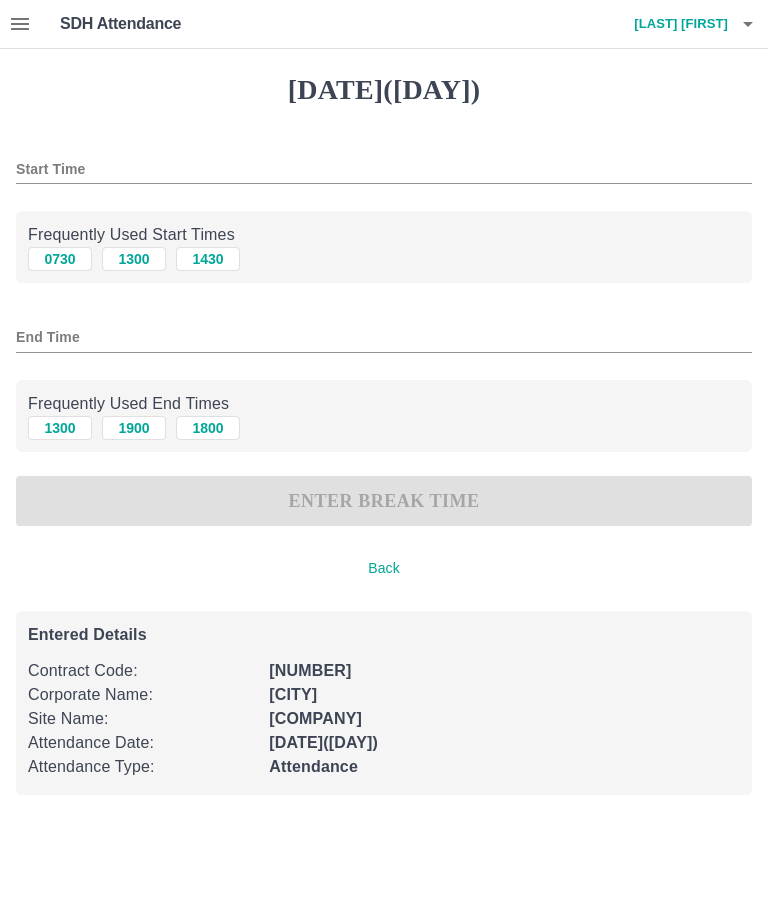 click on "0730" at bounding box center (60, 259) 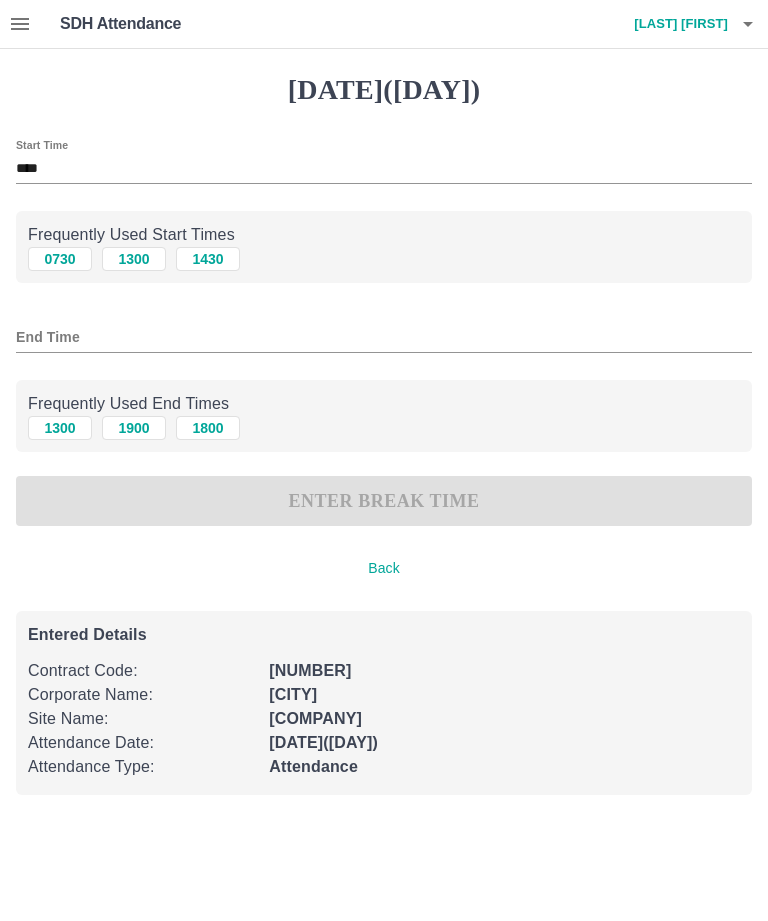 click on "終業時刻" at bounding box center [384, 337] 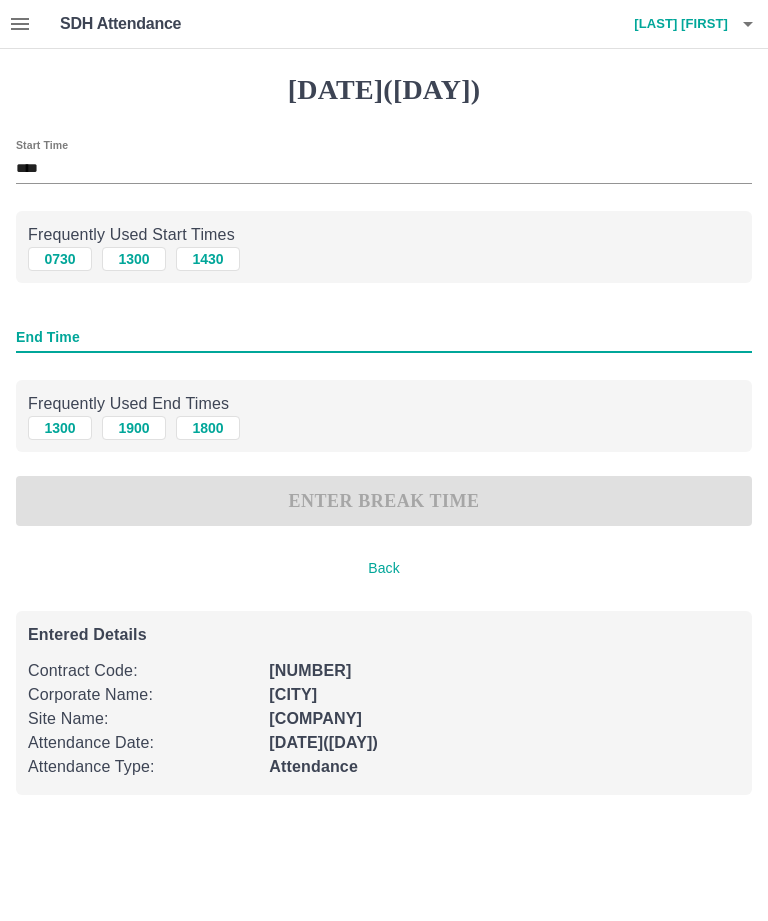 click on "1300" at bounding box center (60, 259) 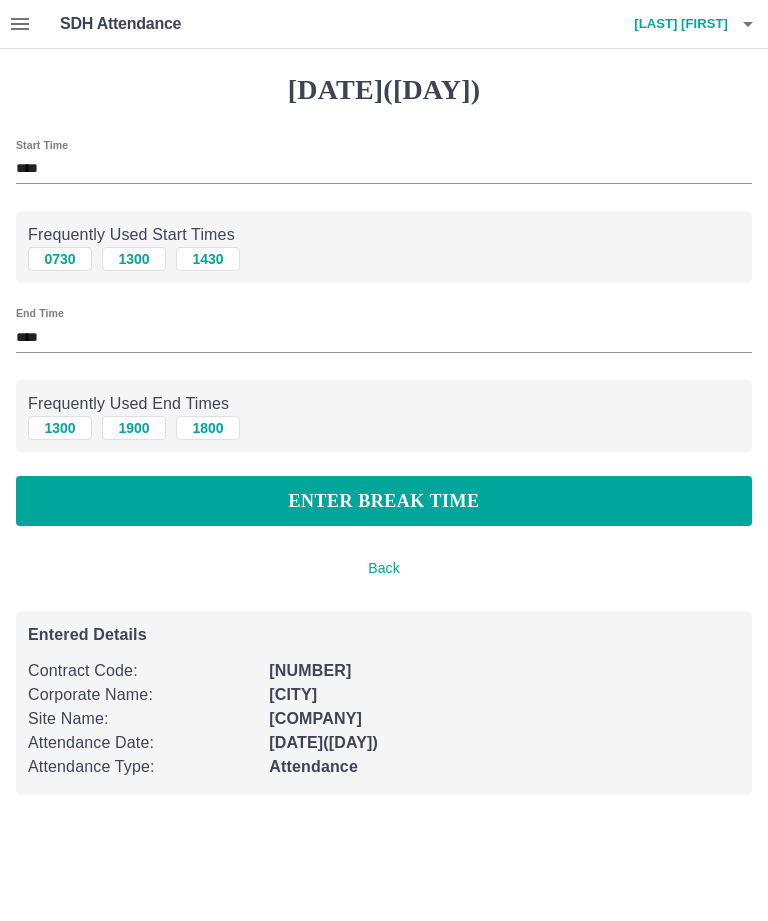 click on "休憩時間の入力" at bounding box center (384, 501) 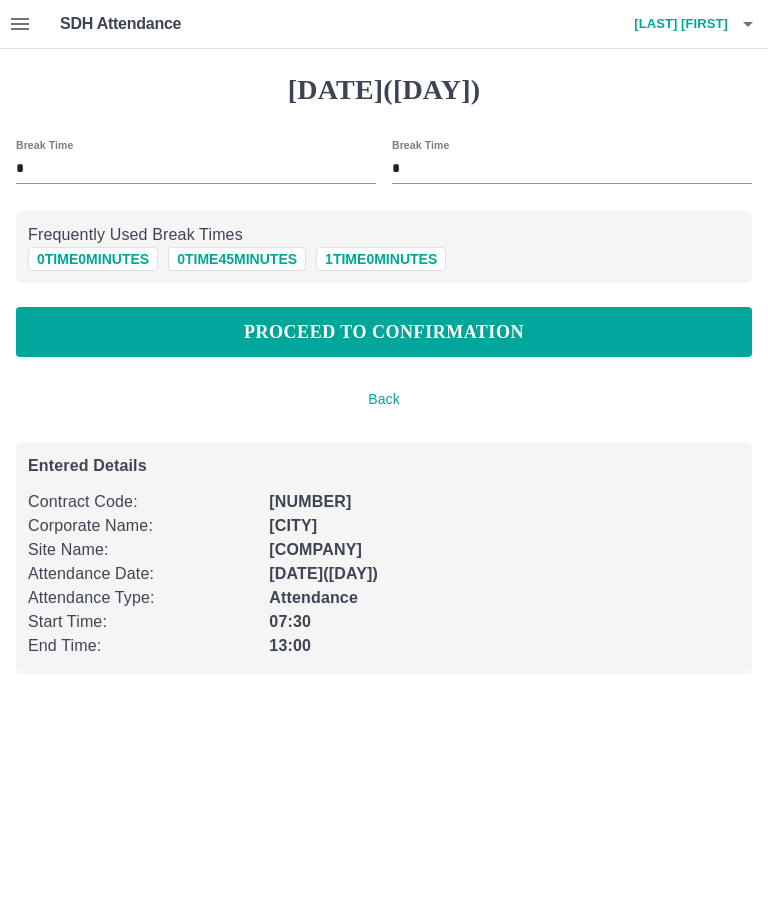 click on "申請内容の確認へ" at bounding box center (384, 332) 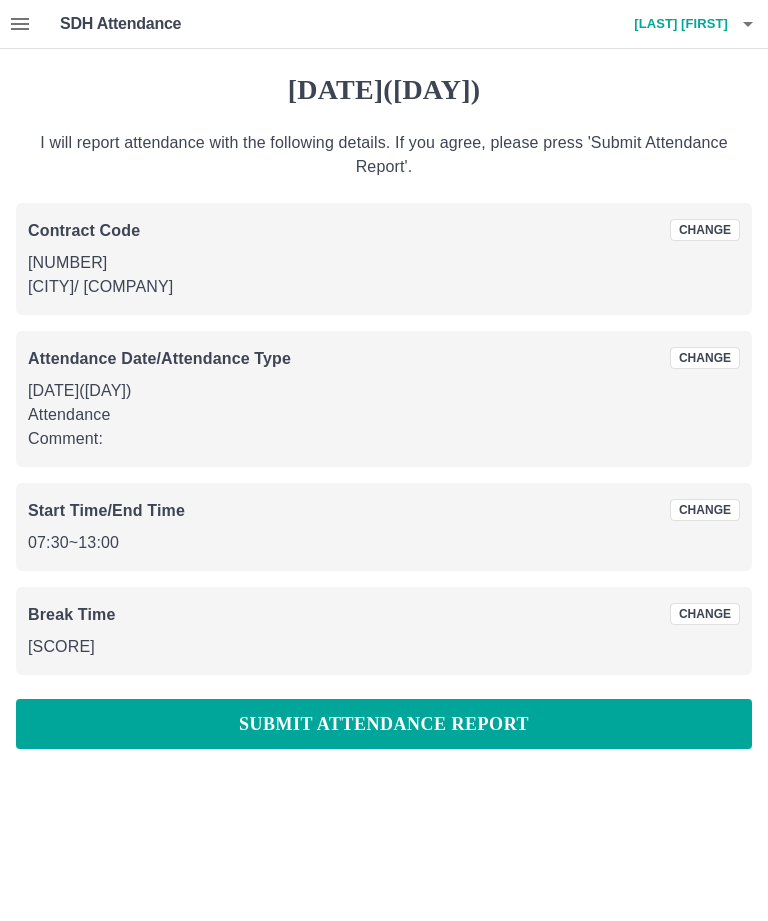 click on "勤怠報告を申請する" at bounding box center [384, 724] 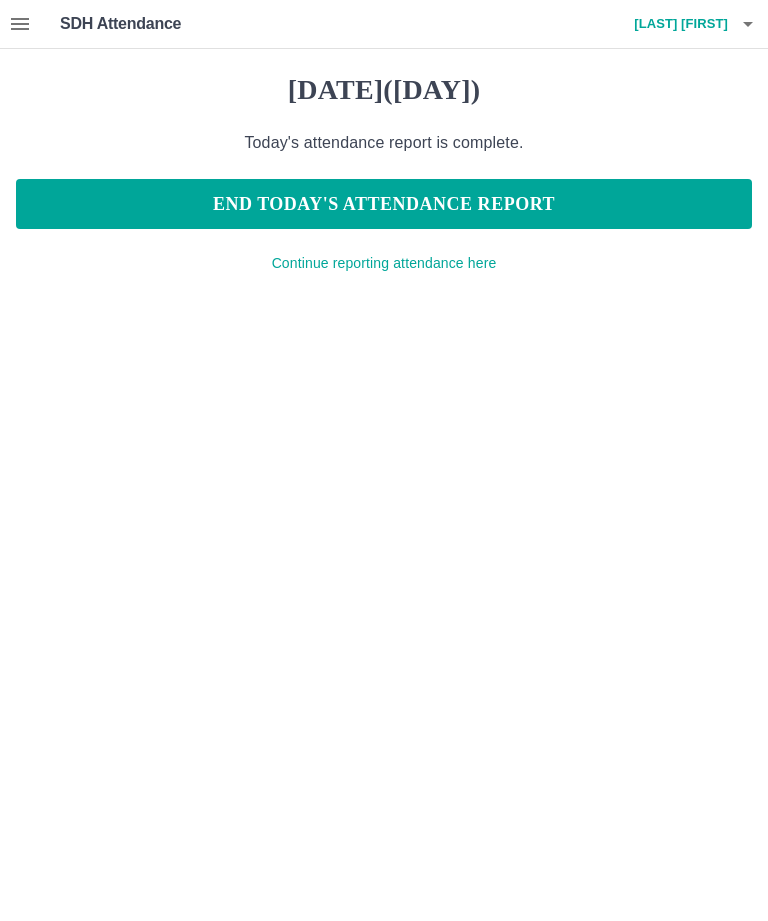 click on "本日の勤怠報告を終了する" at bounding box center [384, 204] 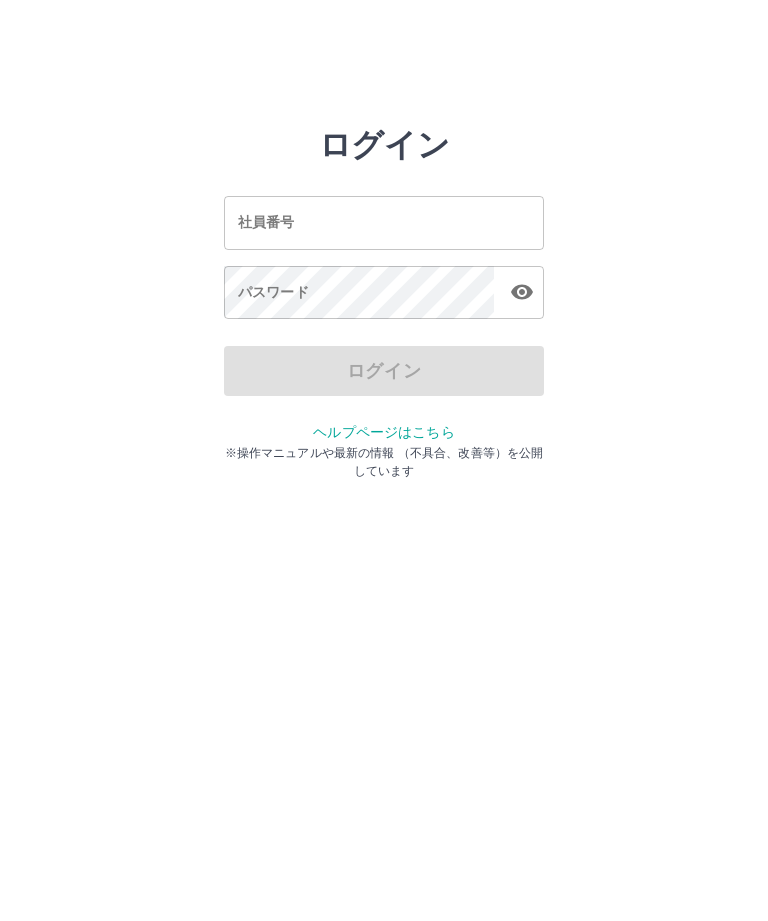 scroll, scrollTop: 0, scrollLeft: 0, axis: both 